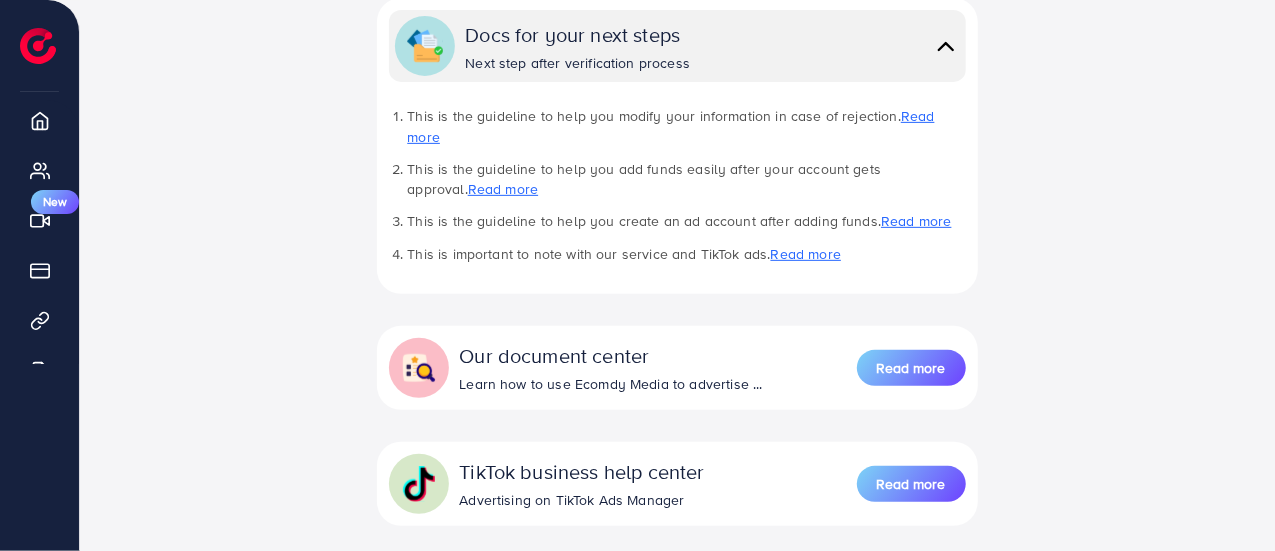 scroll, scrollTop: 377, scrollLeft: 0, axis: vertical 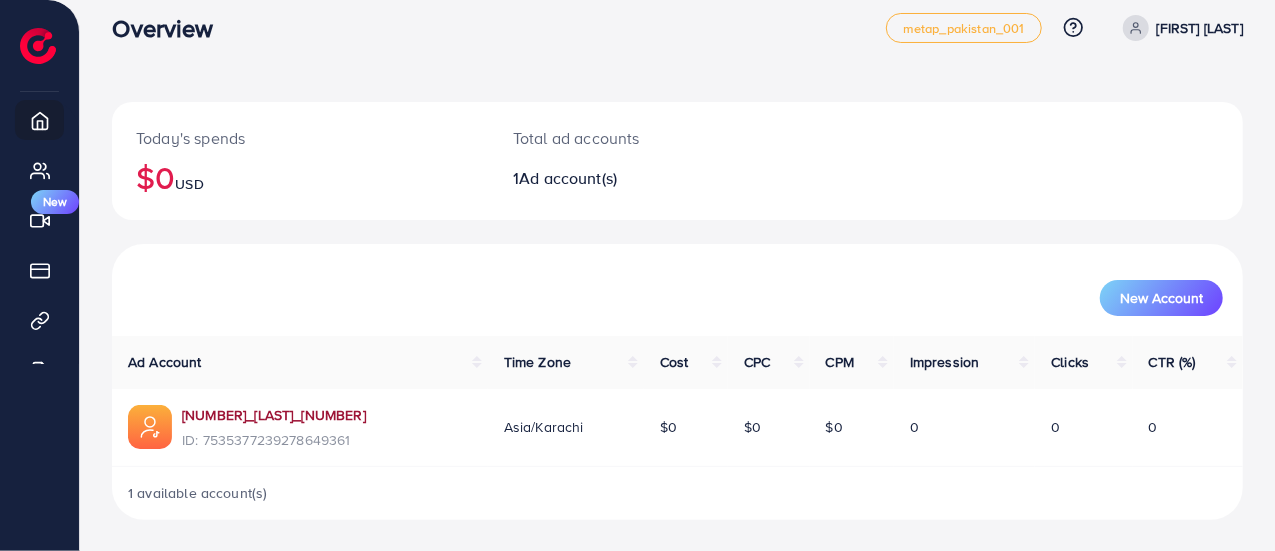 click on "[NUMBER]_[LAST]_[NUMBER]" at bounding box center [274, 415] 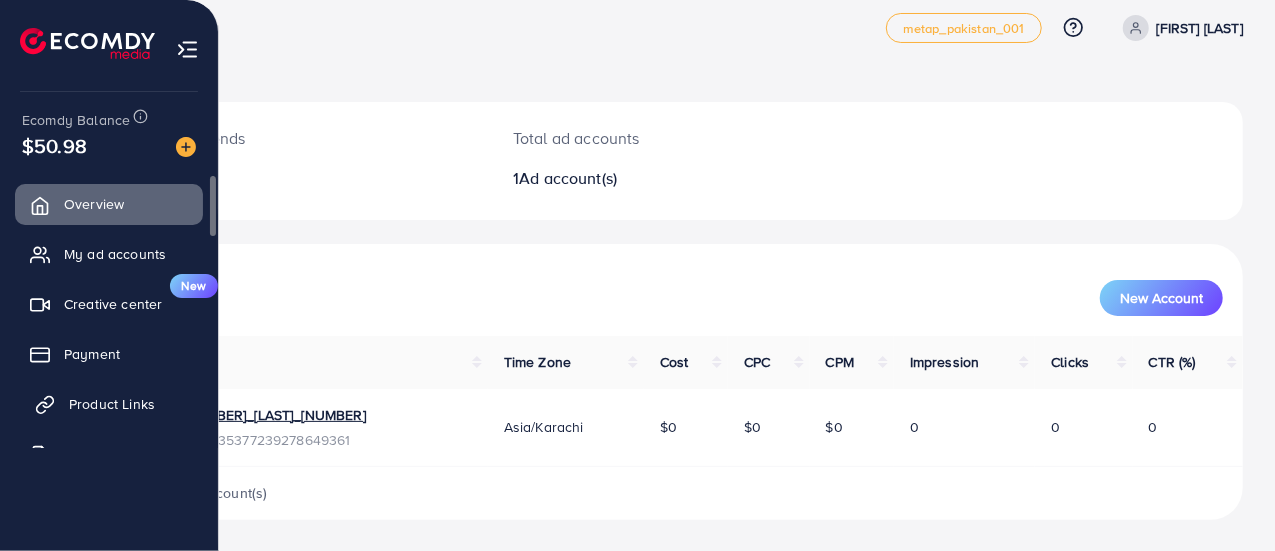 click on "Product Links" at bounding box center [112, 404] 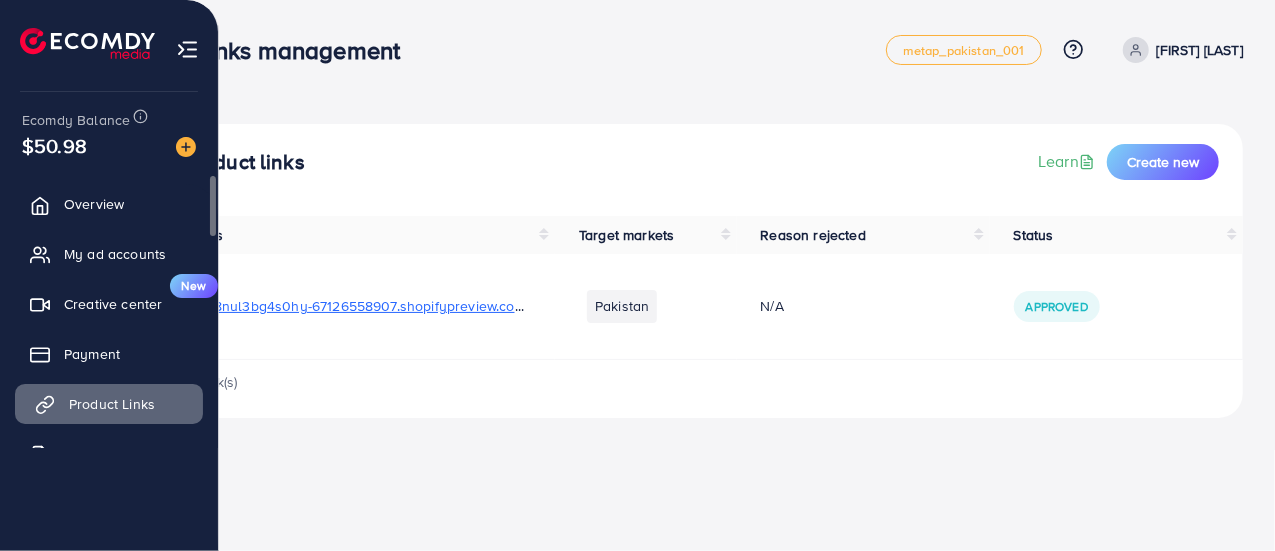 scroll, scrollTop: 0, scrollLeft: 0, axis: both 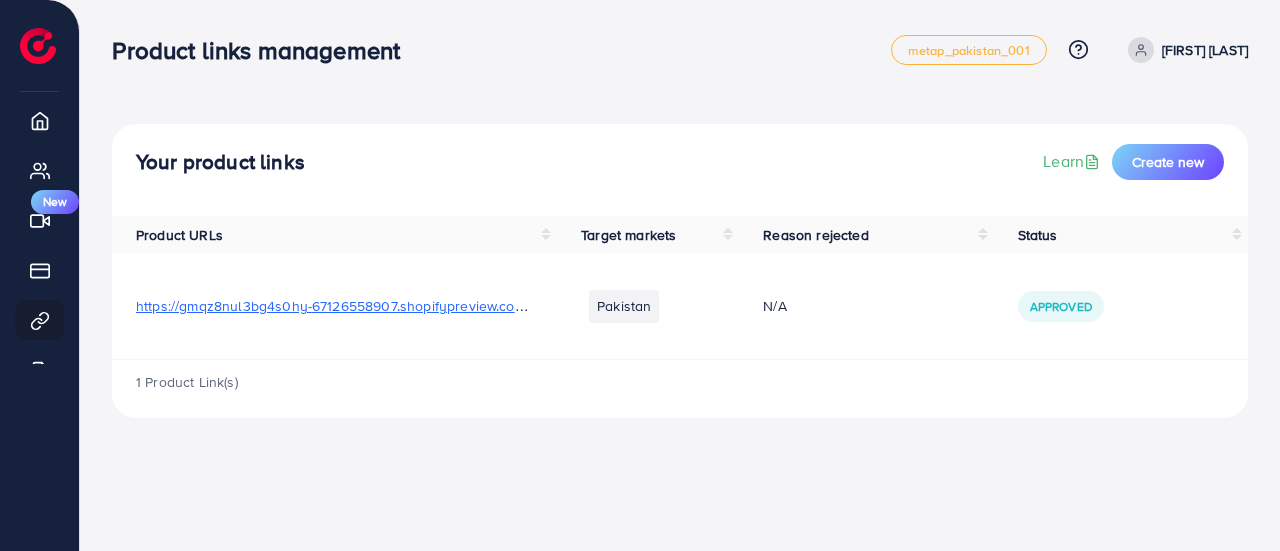 click on "https://gmqz8nul3bg4s0hy-67126558907.shopifypreview.com/products_preview?preview_key=7072b0aac7dfdf1d8b1211a19fbdff1b" at bounding box center (548, 306) 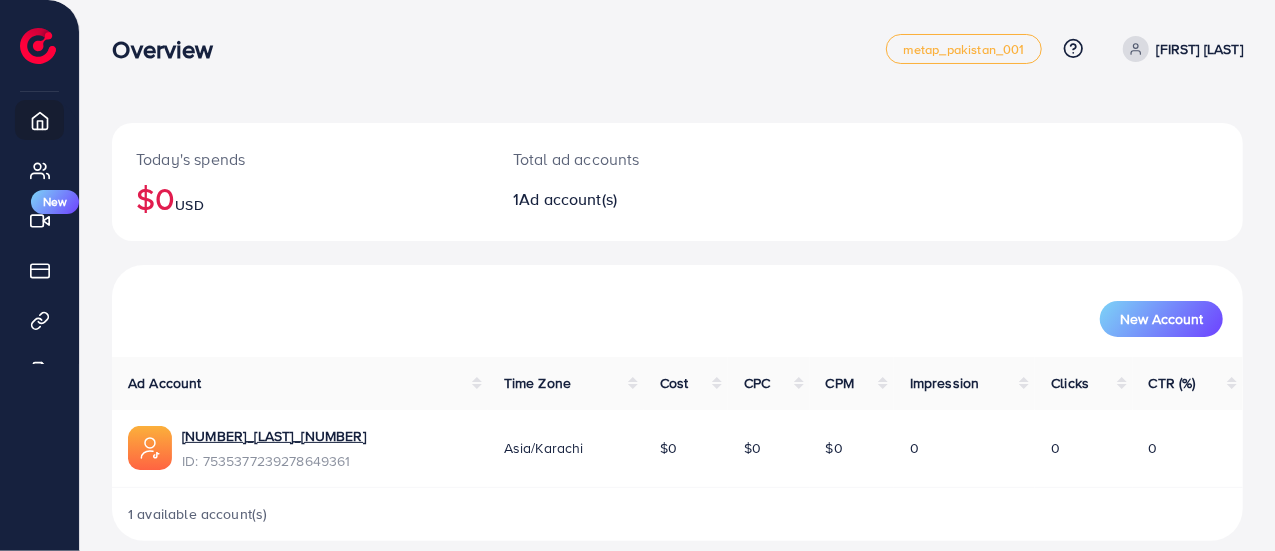 scroll, scrollTop: 22, scrollLeft: 0, axis: vertical 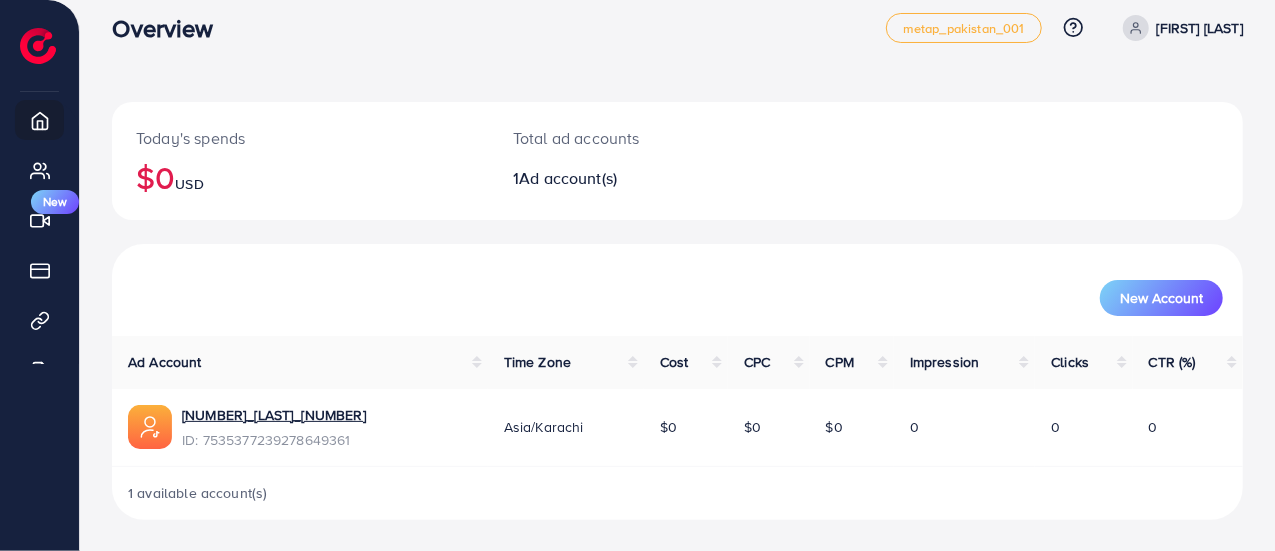 click on "Total ad accounts" at bounding box center [630, 138] 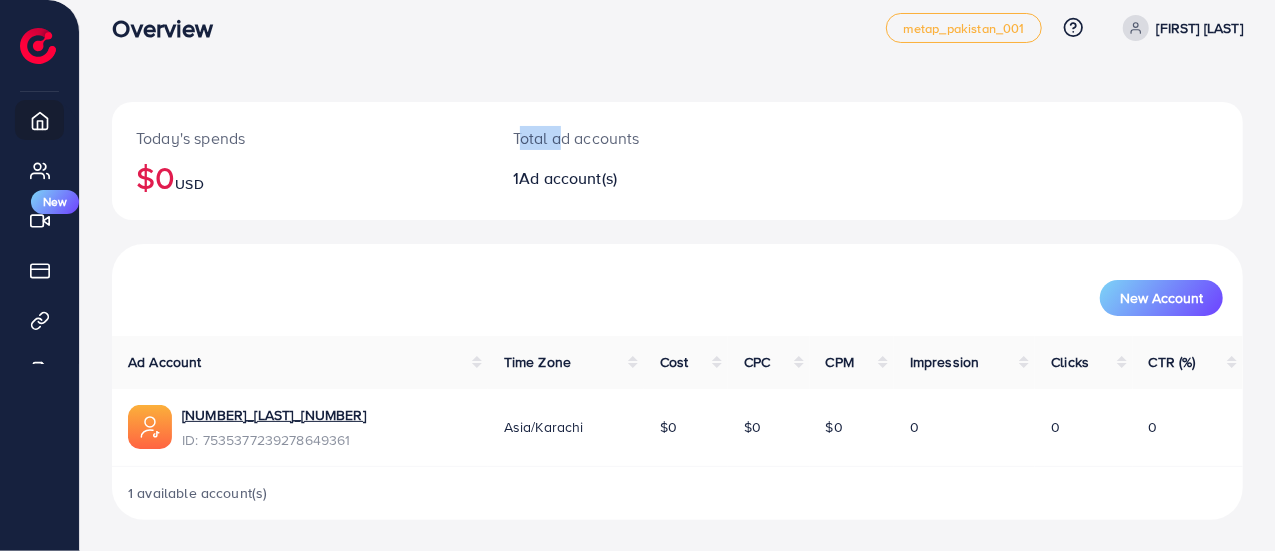 click on "Total ad accounts" at bounding box center [630, 138] 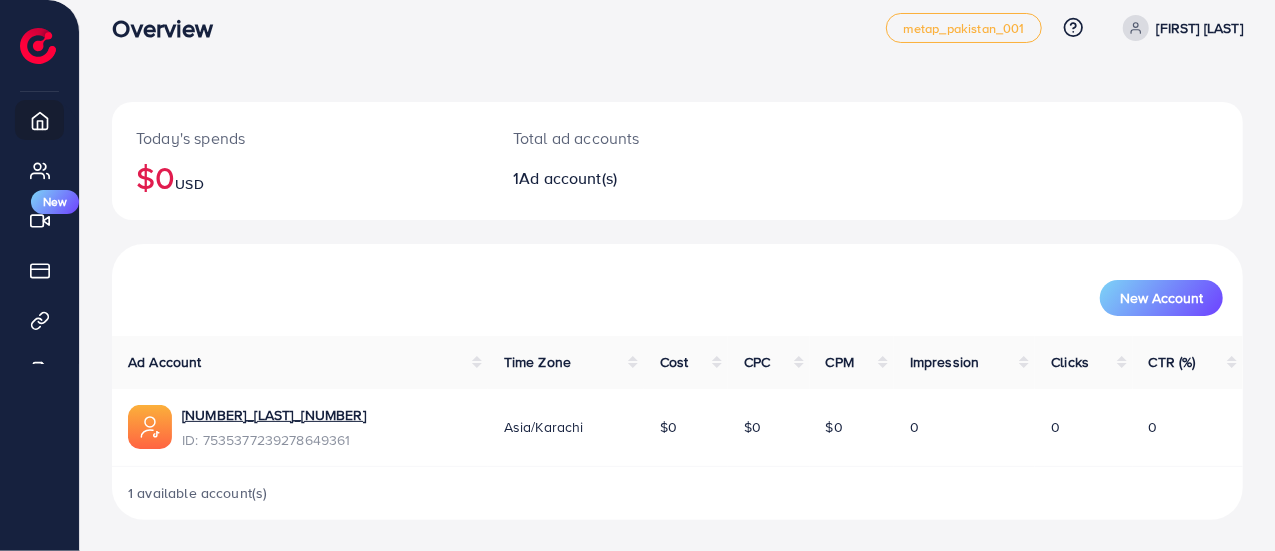 click on "Total ad accounts" at bounding box center [630, 138] 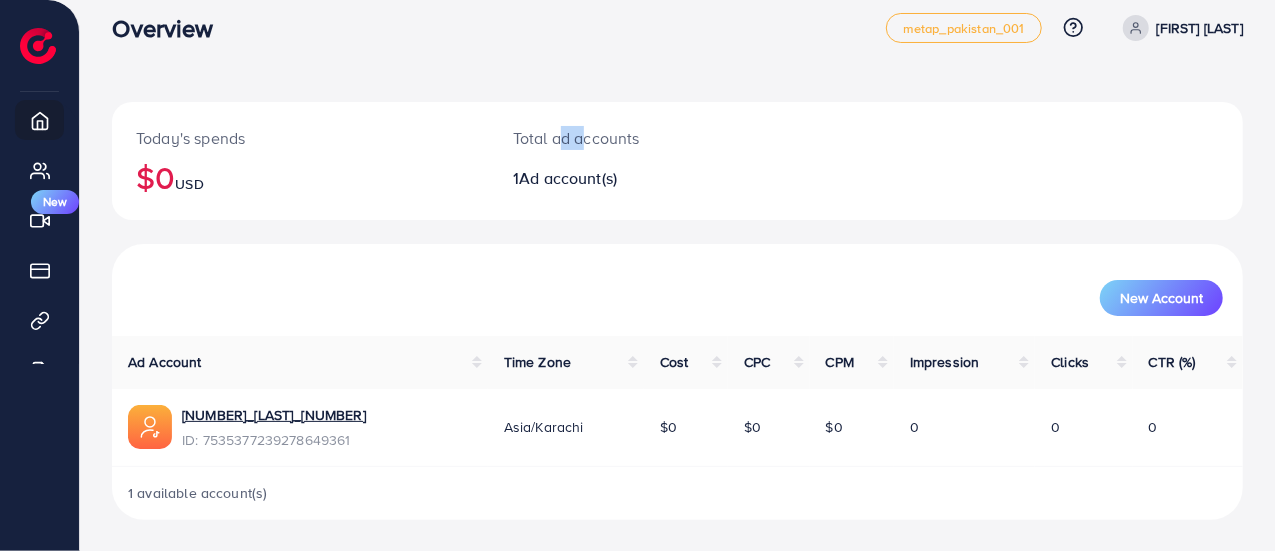 click on "Total ad accounts" at bounding box center (630, 138) 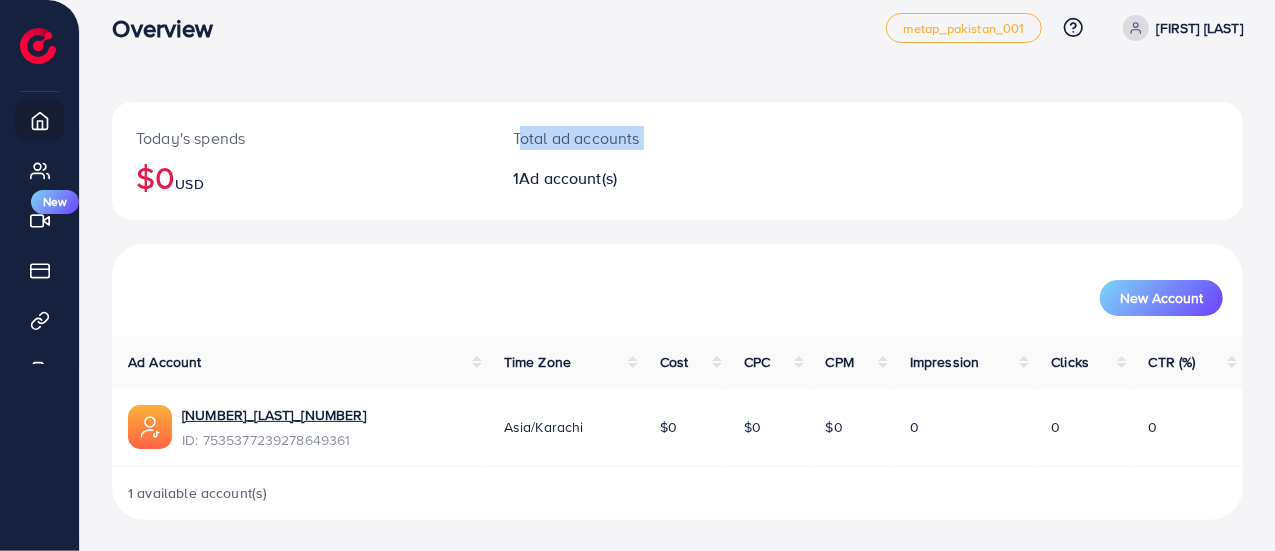 click on "Total ad accounts" at bounding box center [630, 138] 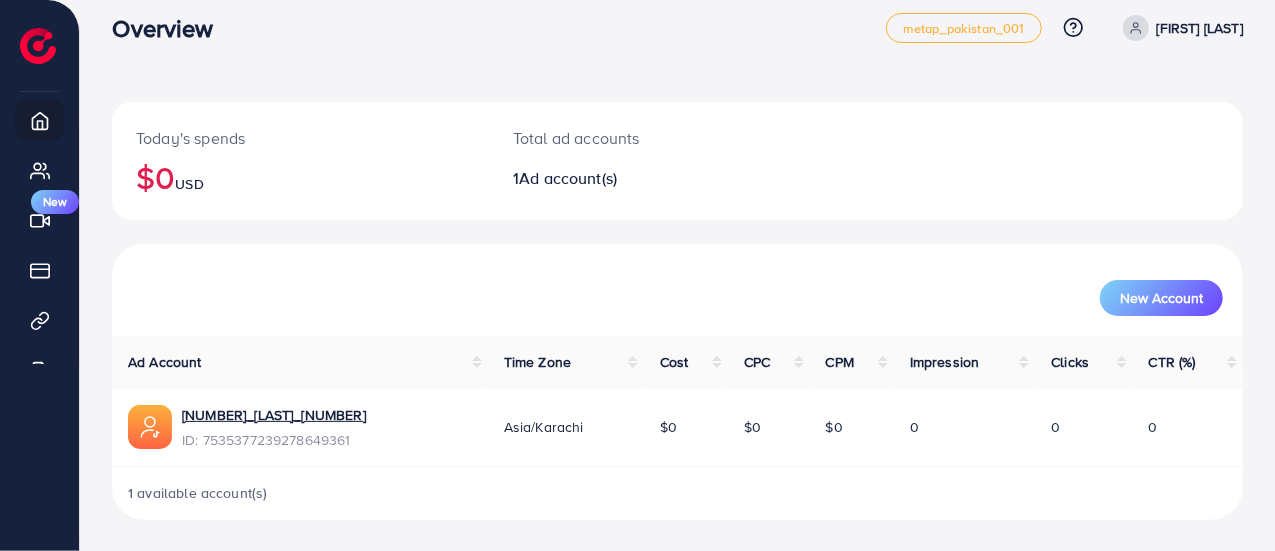 click on "Today's spends   $0  USD" at bounding box center (300, 161) 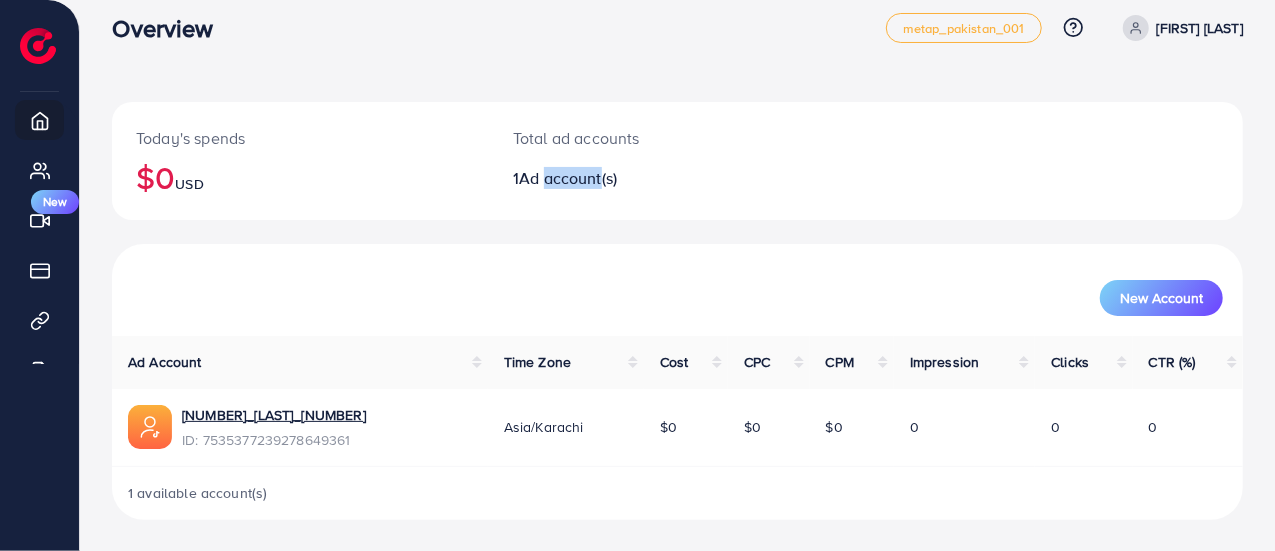 click on "Ad account(s)" at bounding box center (568, 178) 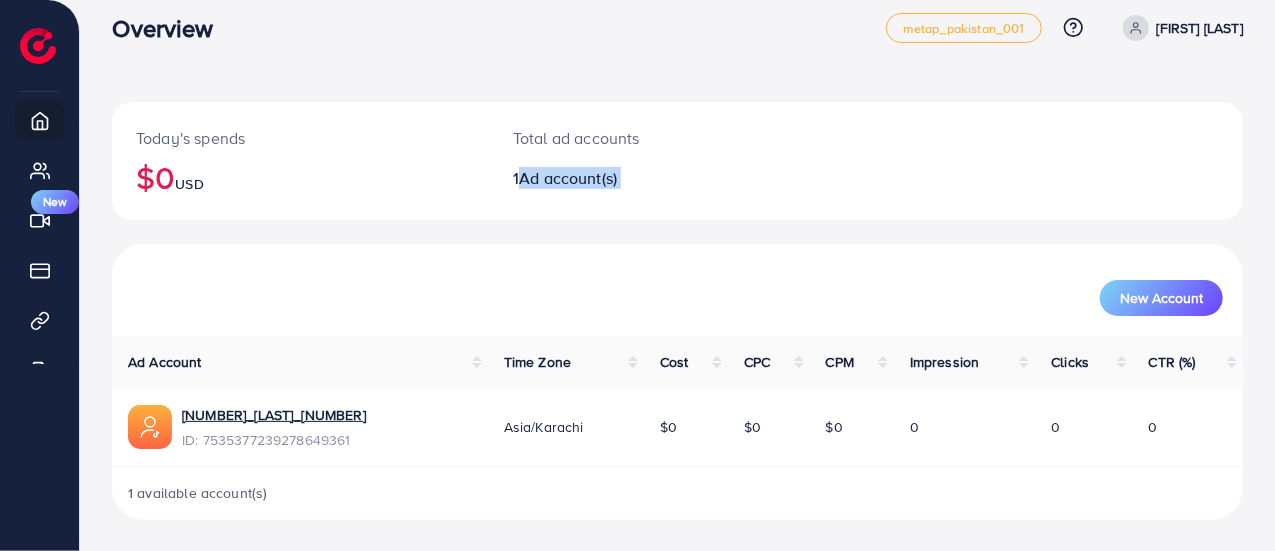click on "Ad account(s)" at bounding box center (568, 178) 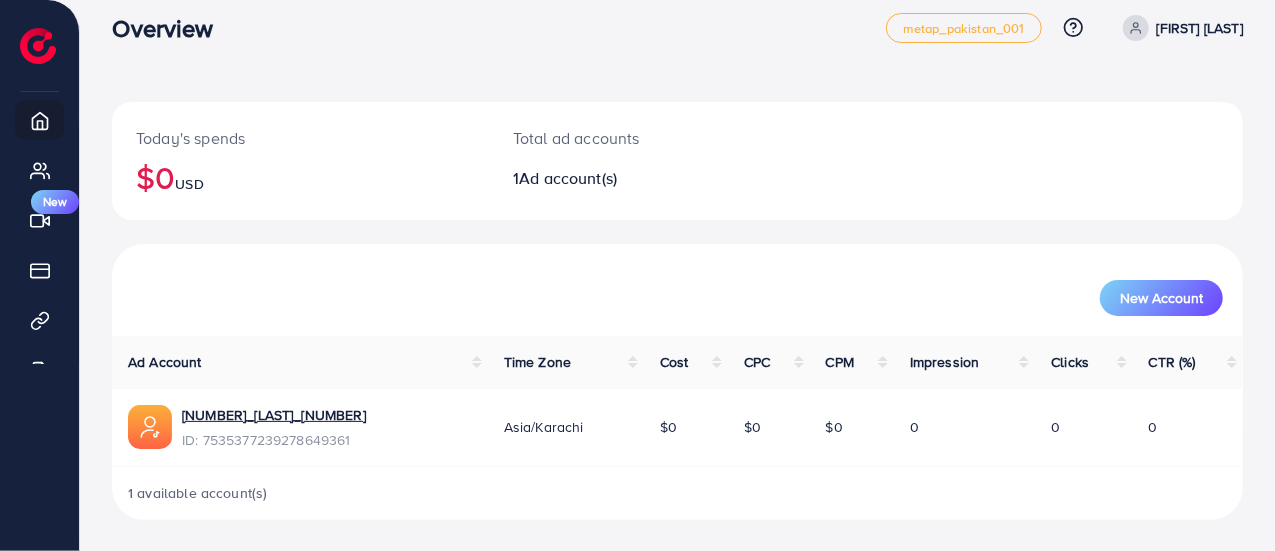 click on "Total ad accounts" at bounding box center [630, 138] 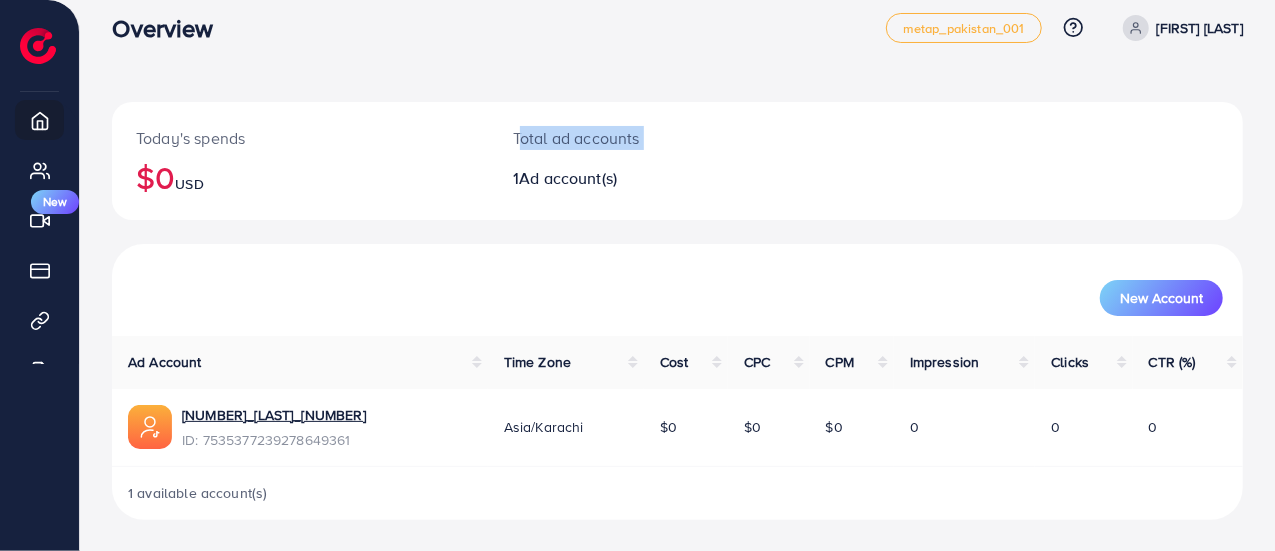 drag, startPoint x: 510, startPoint y: 133, endPoint x: 638, endPoint y: 147, distance: 128.76335 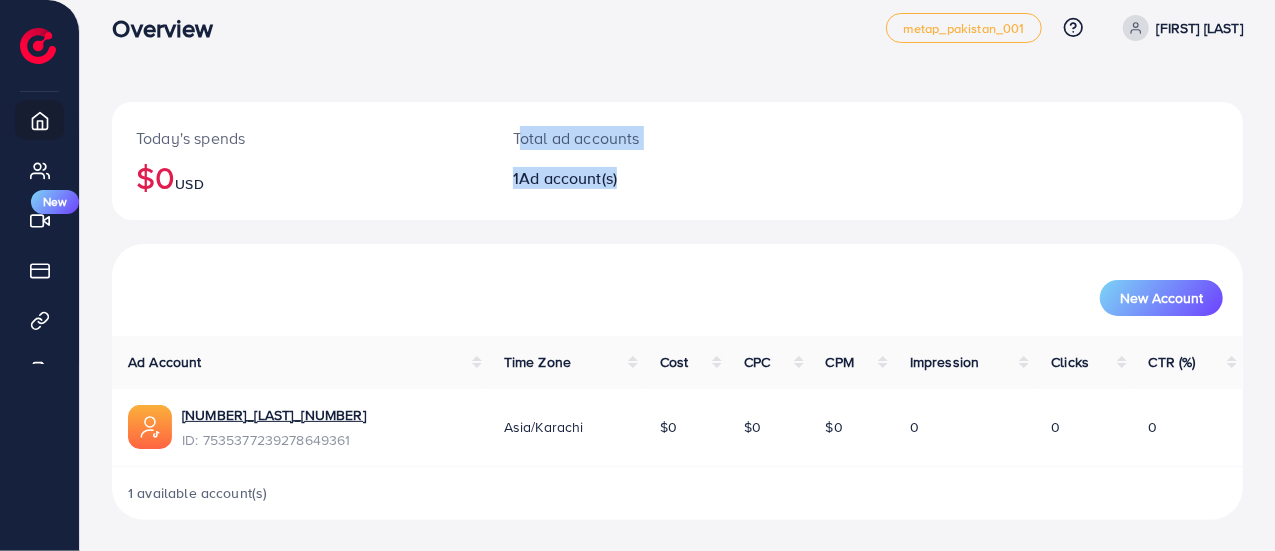 drag, startPoint x: 556, startPoint y: 139, endPoint x: 702, endPoint y: 151, distance: 146.49232 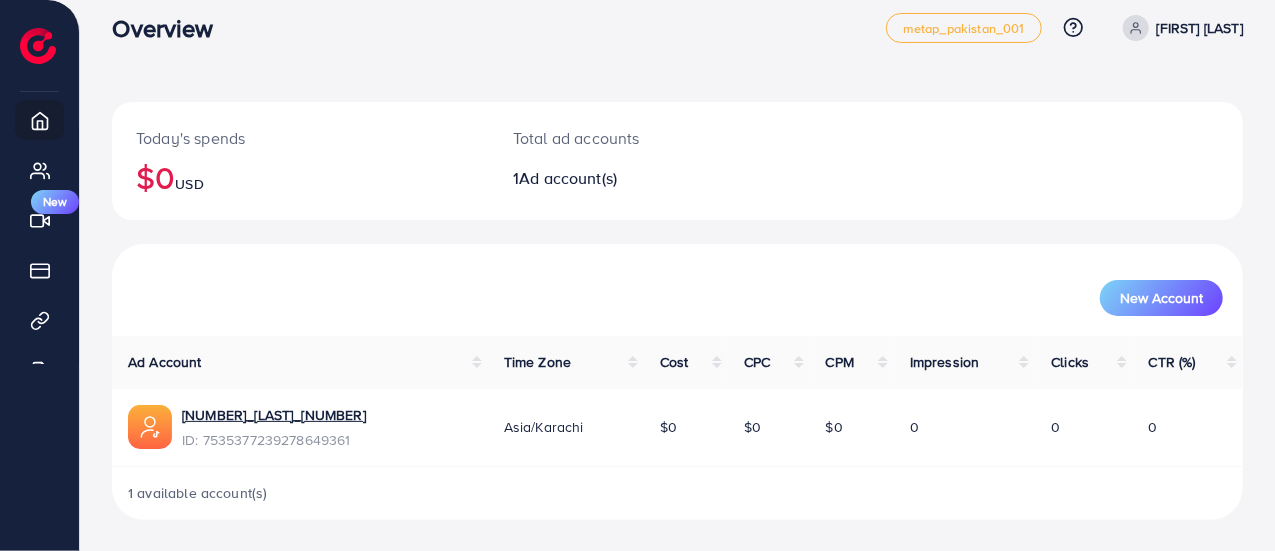 click on "Overview" at bounding box center (170, 28) 